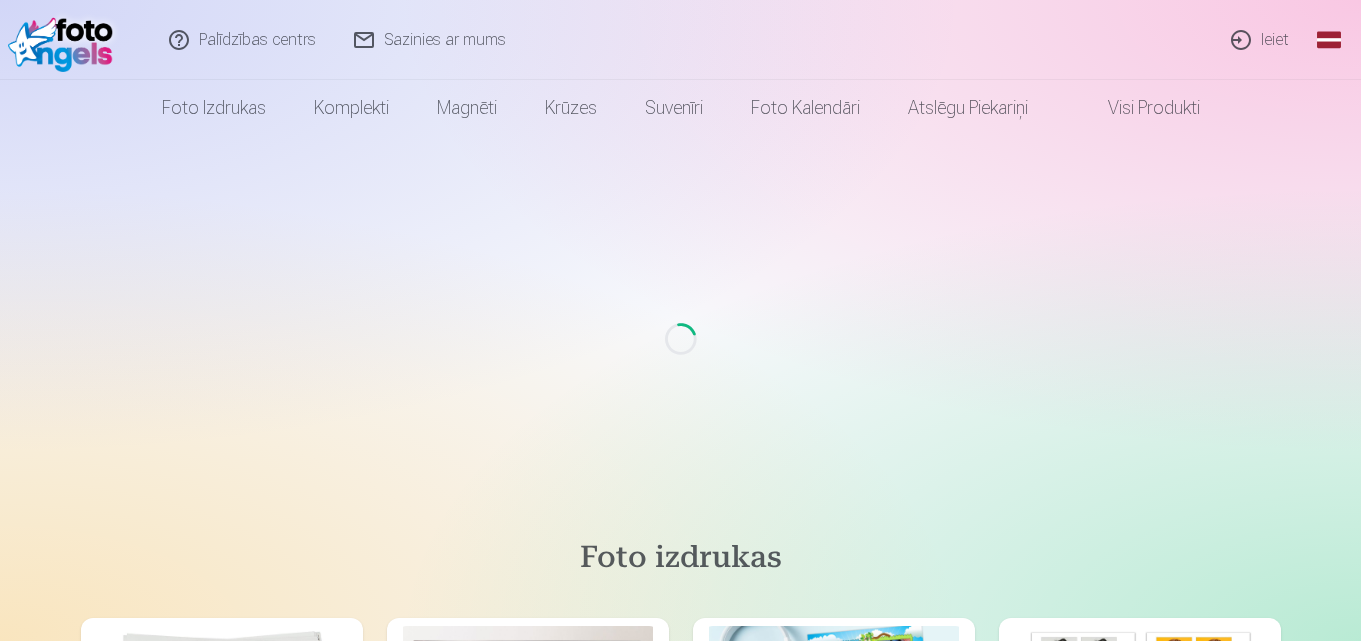 scroll, scrollTop: 0, scrollLeft: 0, axis: both 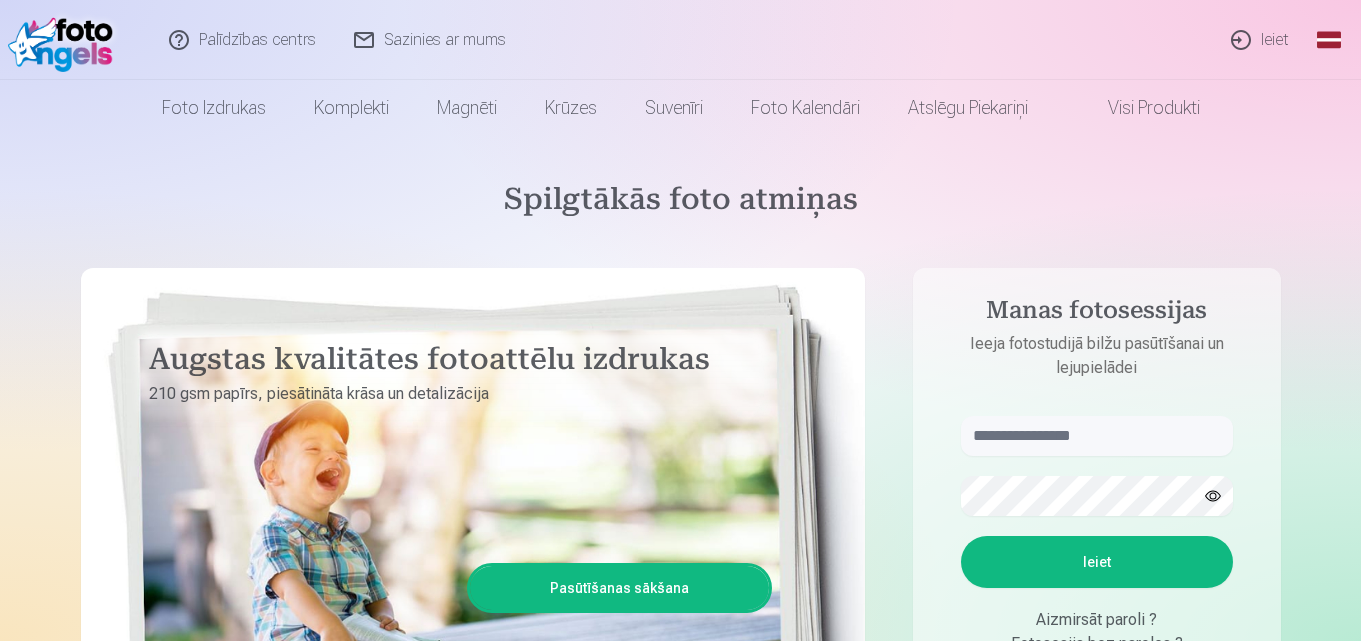click on "Ieiet" at bounding box center (1261, 40) 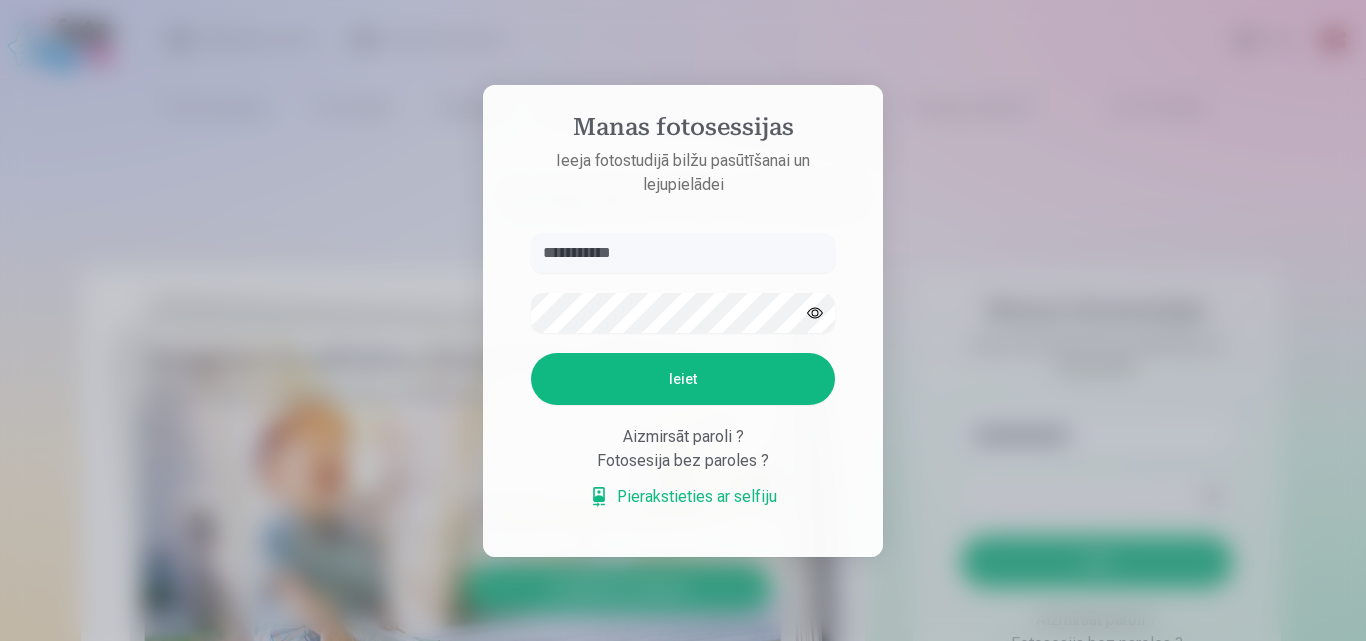 type on "**********" 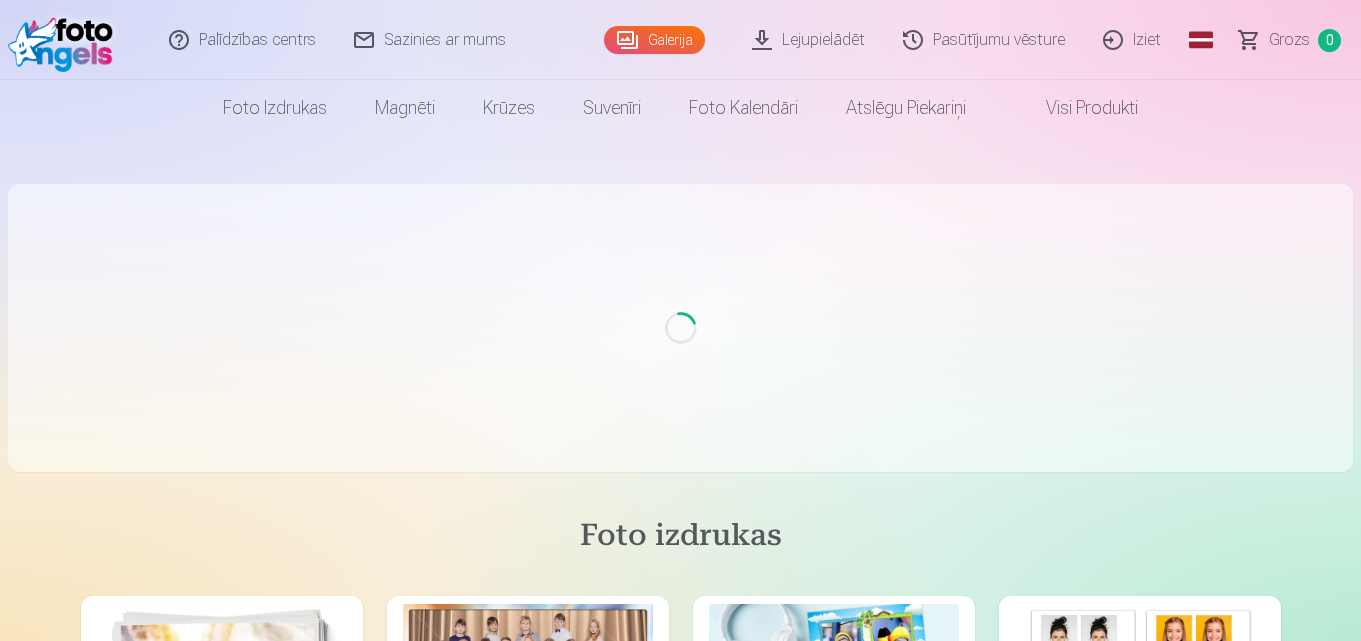 scroll, scrollTop: 0, scrollLeft: 0, axis: both 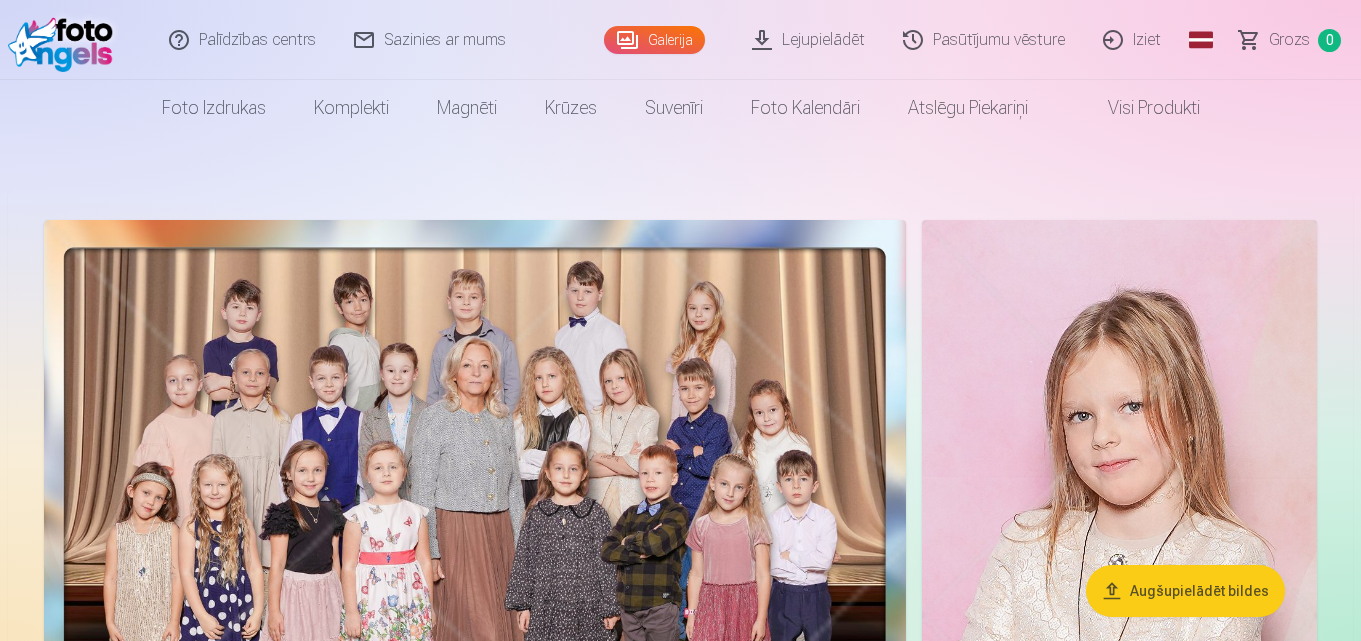 click on "Lejupielādēt" at bounding box center [809, 40] 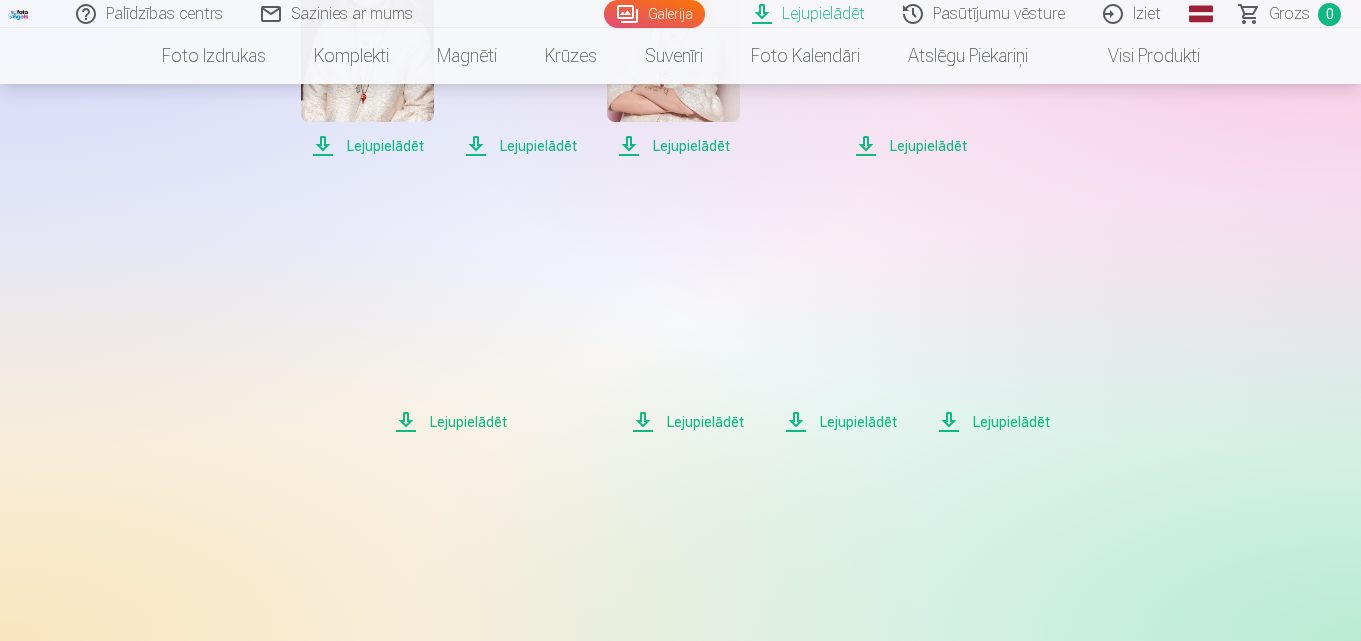 scroll, scrollTop: 1000, scrollLeft: 0, axis: vertical 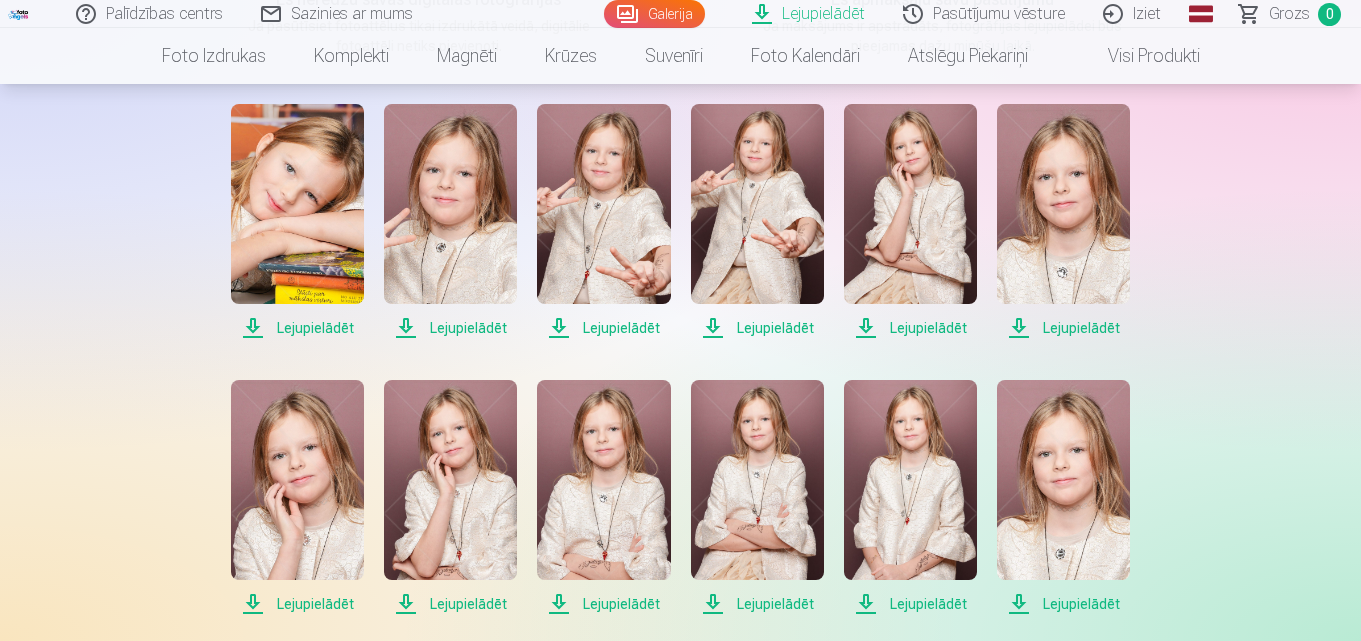 click on "Lejupielādēt" at bounding box center (297, 328) 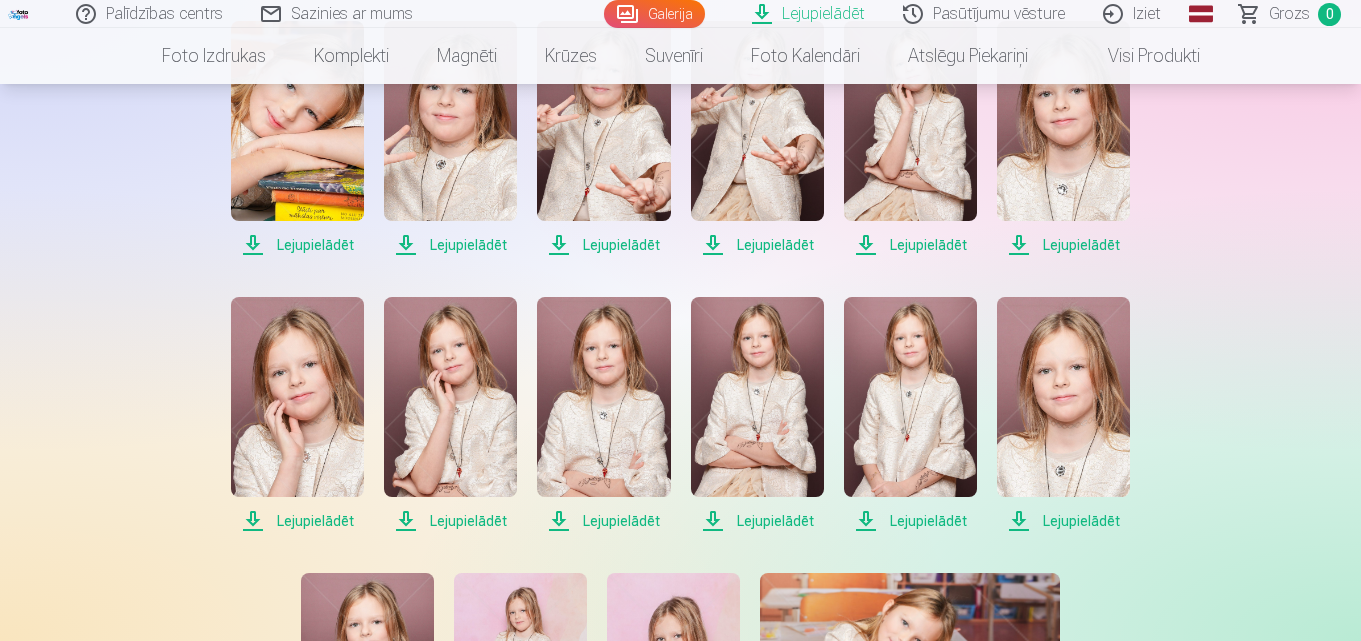 scroll, scrollTop: 600, scrollLeft: 0, axis: vertical 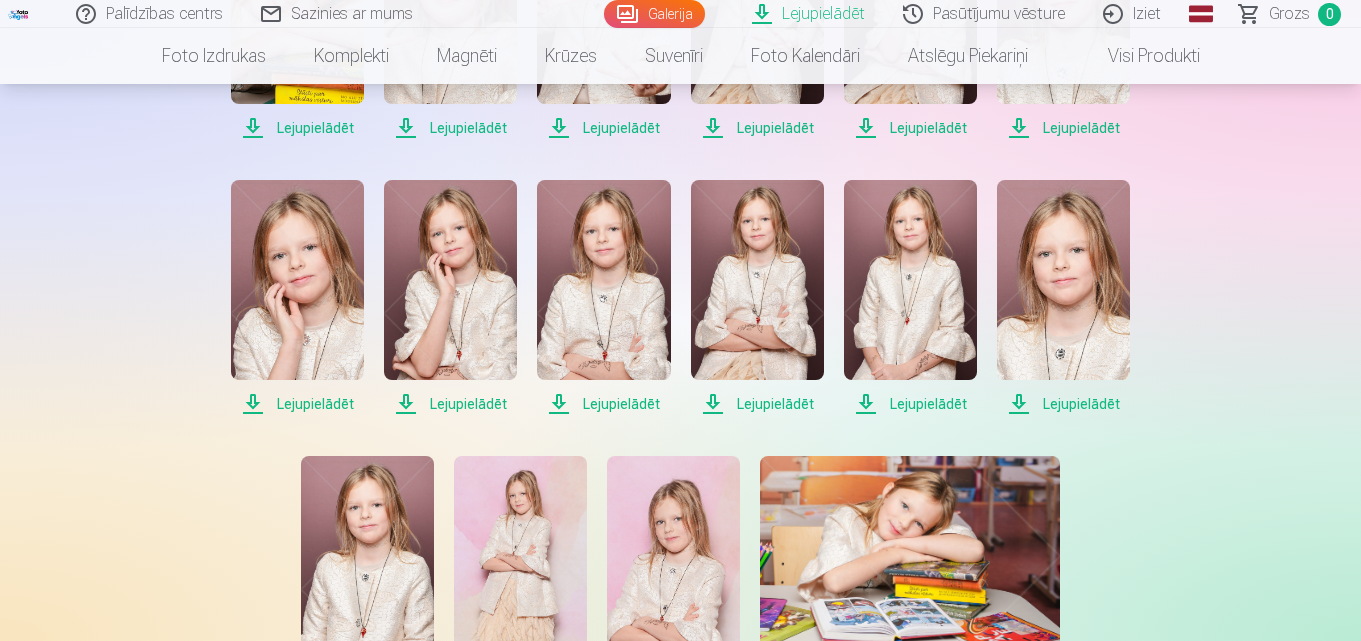 click on "Lejupielādēt" at bounding box center (297, 404) 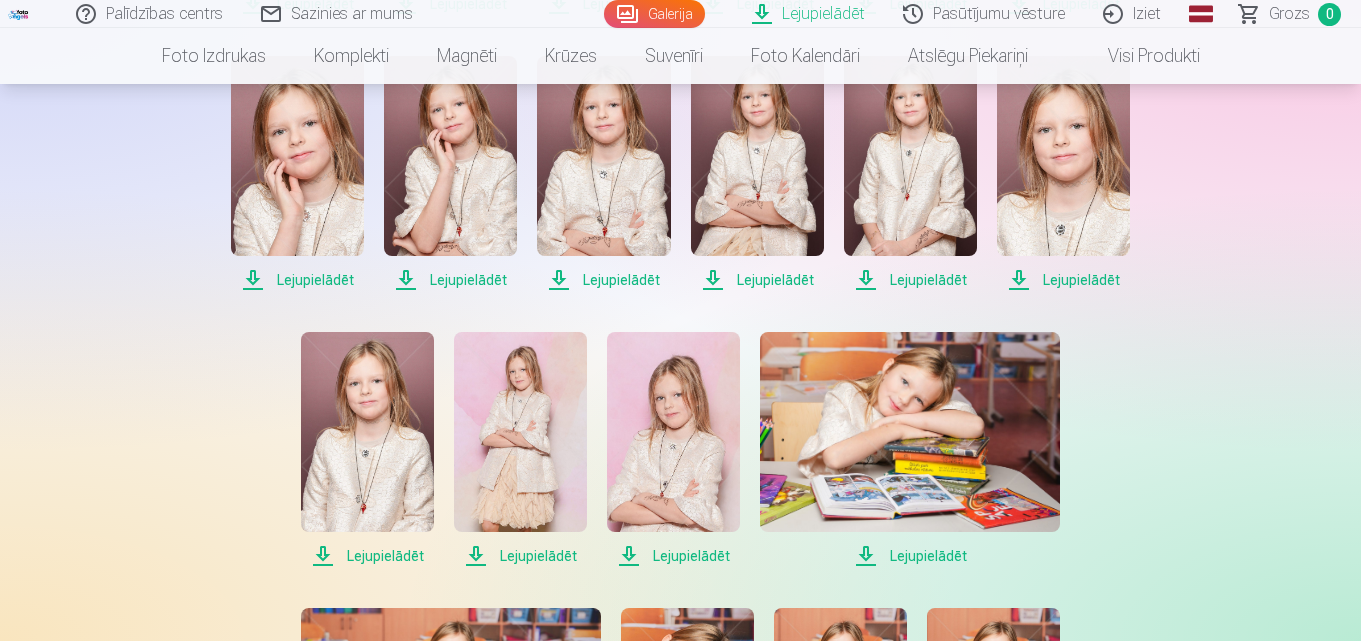 scroll, scrollTop: 800, scrollLeft: 0, axis: vertical 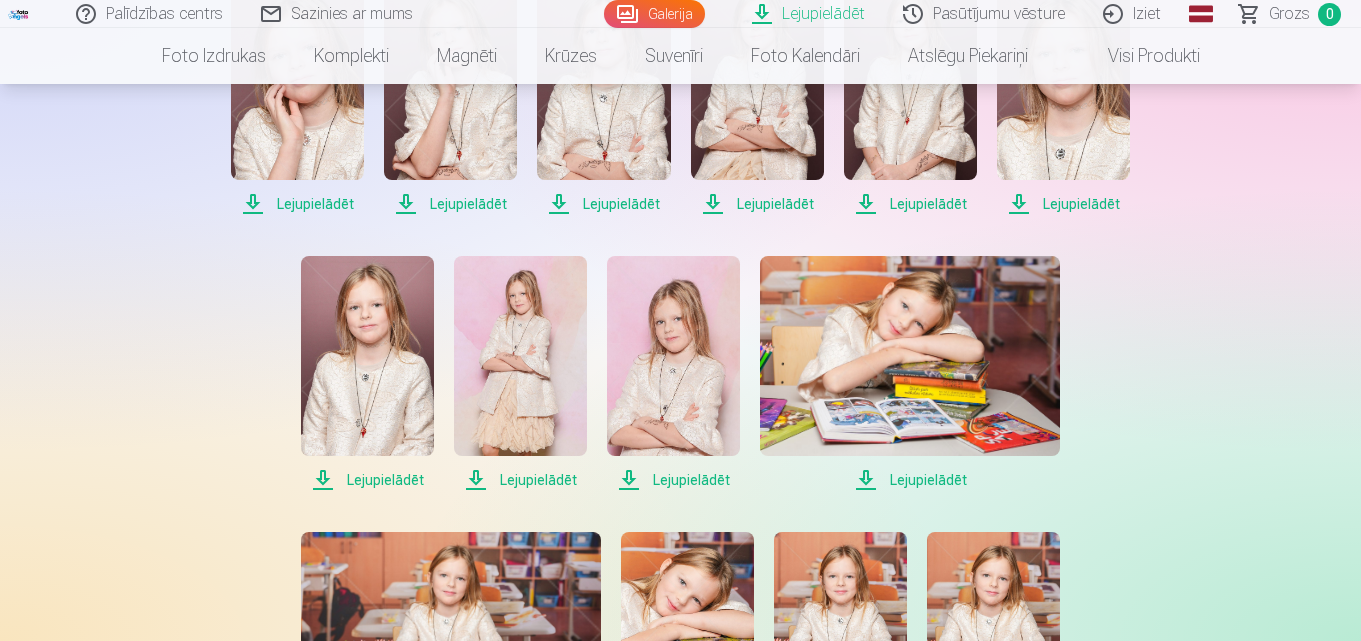 click on "Lejupielādēt" at bounding box center [367, 480] 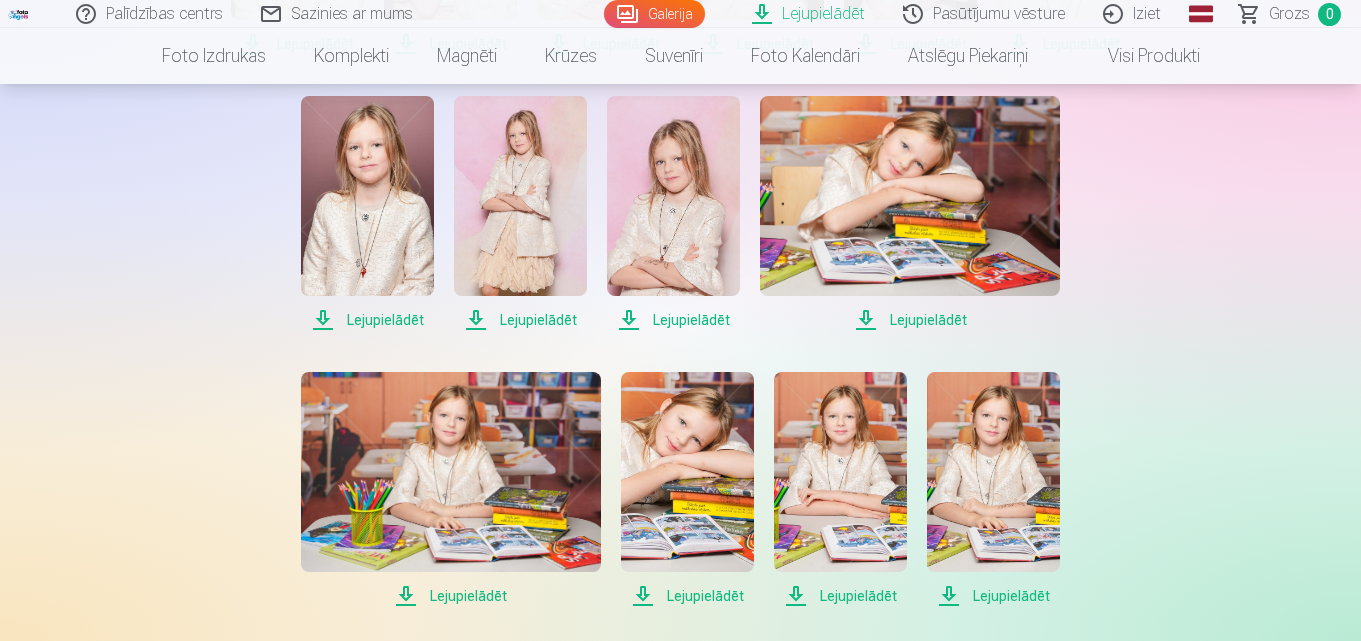 scroll, scrollTop: 1000, scrollLeft: 0, axis: vertical 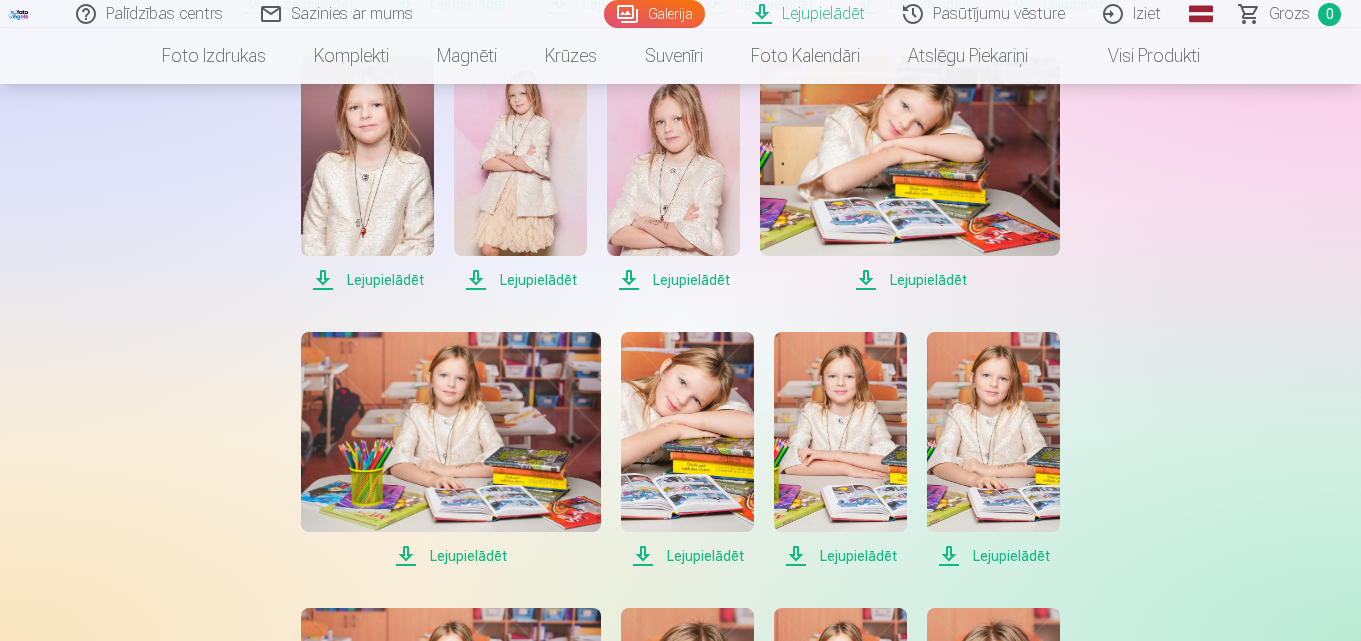 click on "Lejupielādēt" at bounding box center [451, 556] 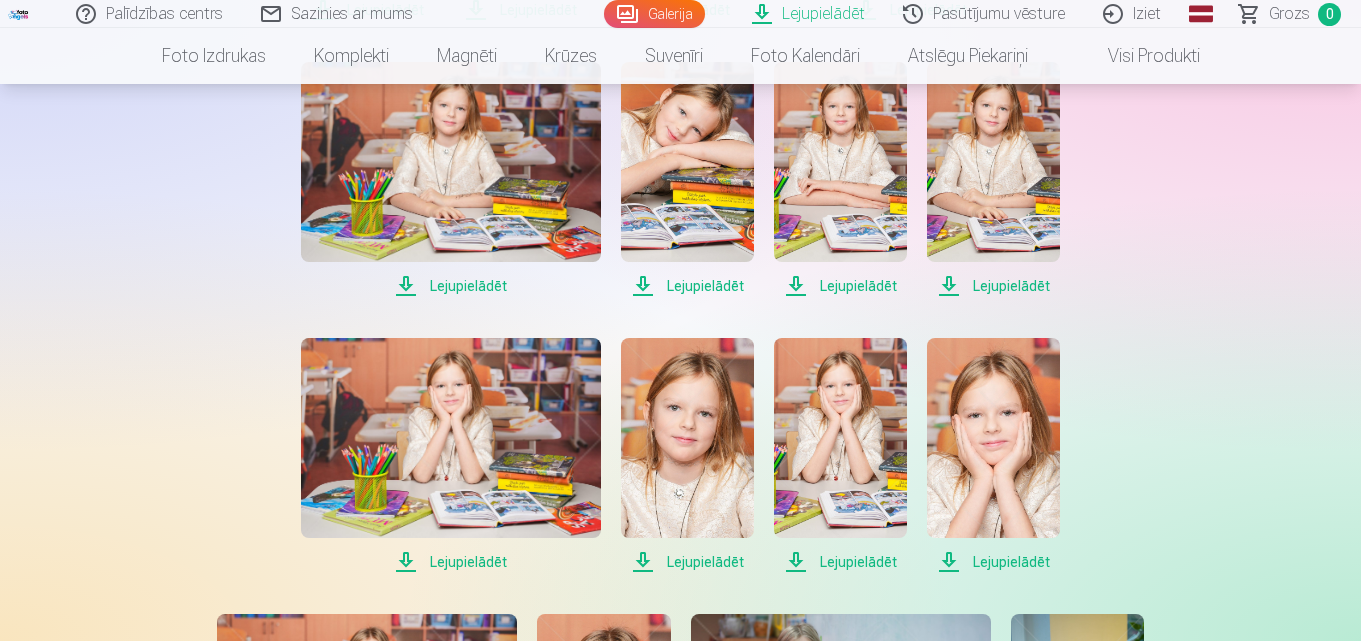 scroll, scrollTop: 1300, scrollLeft: 0, axis: vertical 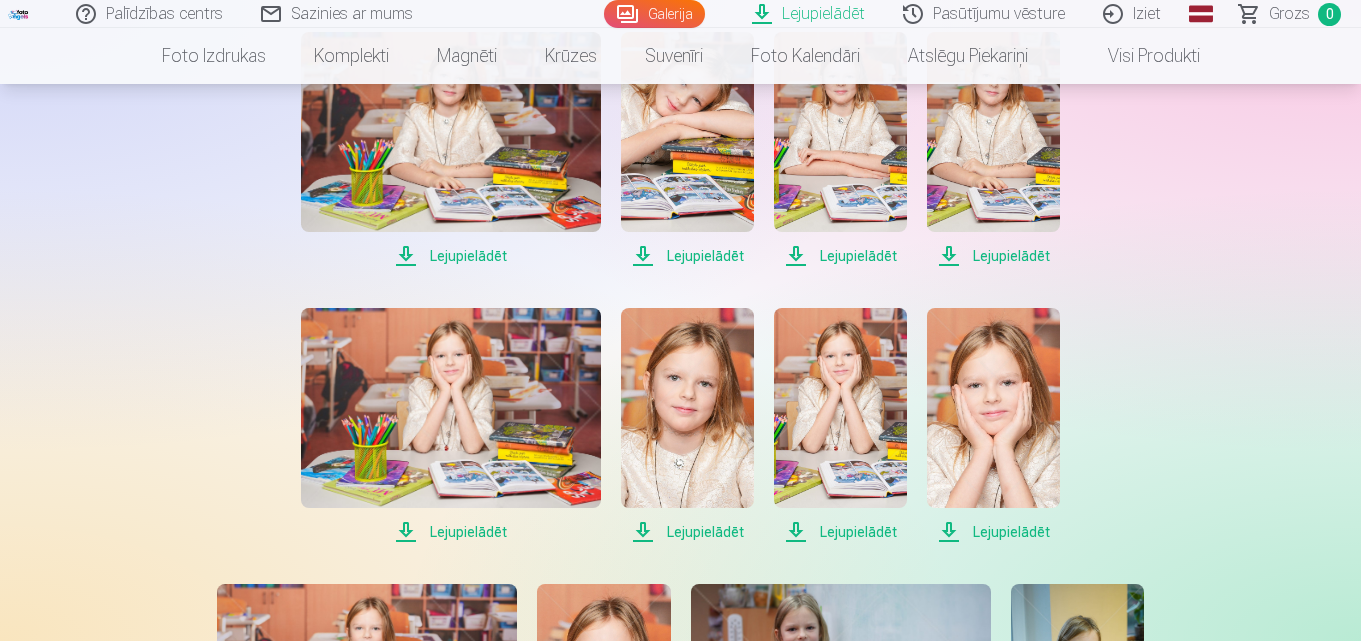 click on "Lejupielādēt" at bounding box center (451, 532) 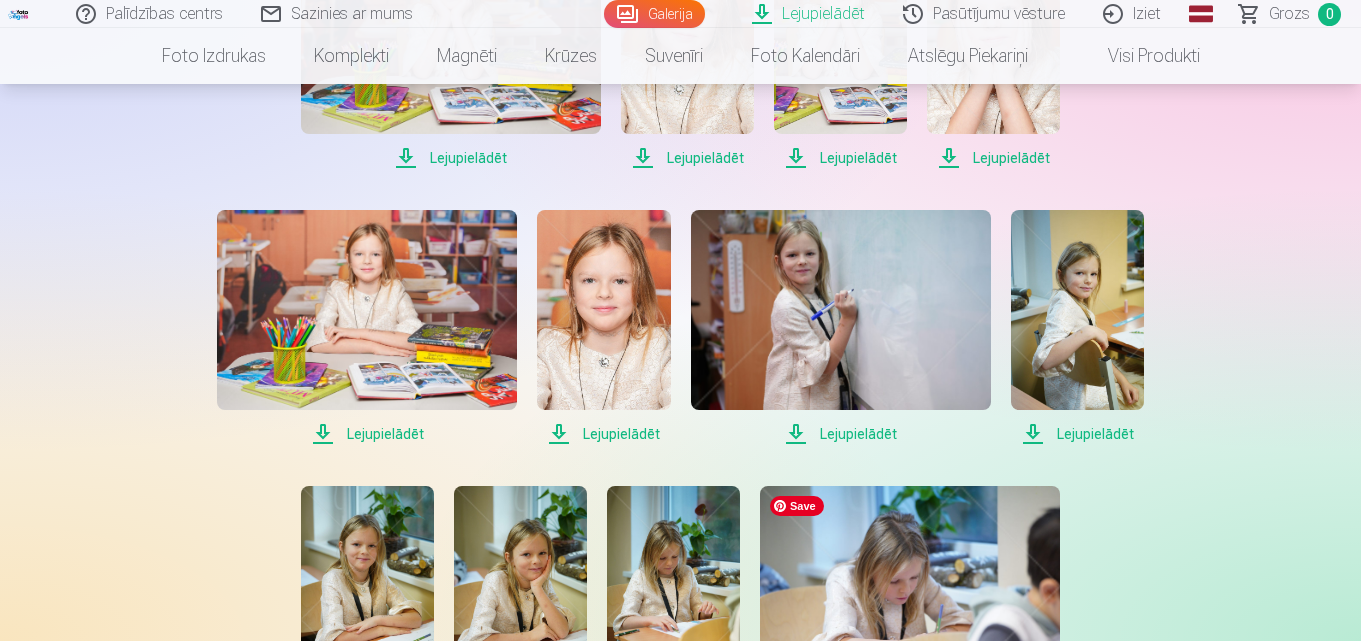 scroll, scrollTop: 1800, scrollLeft: 0, axis: vertical 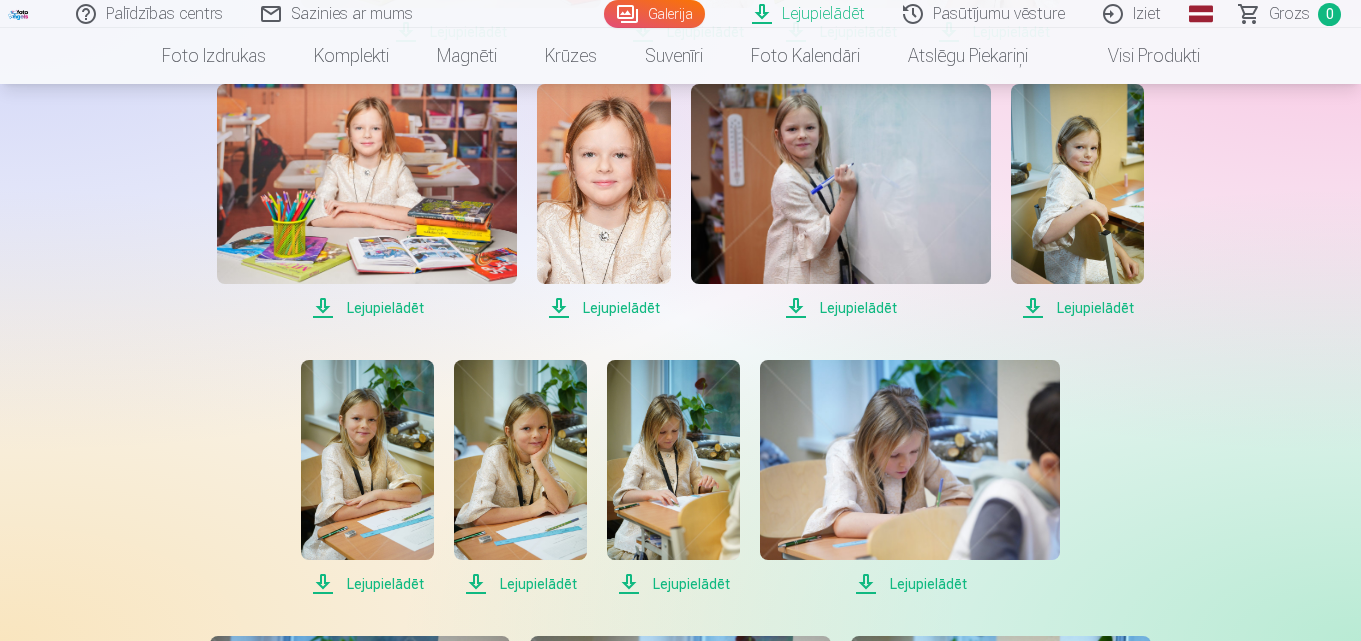 click on "Lejupielādēt" at bounding box center (367, 308) 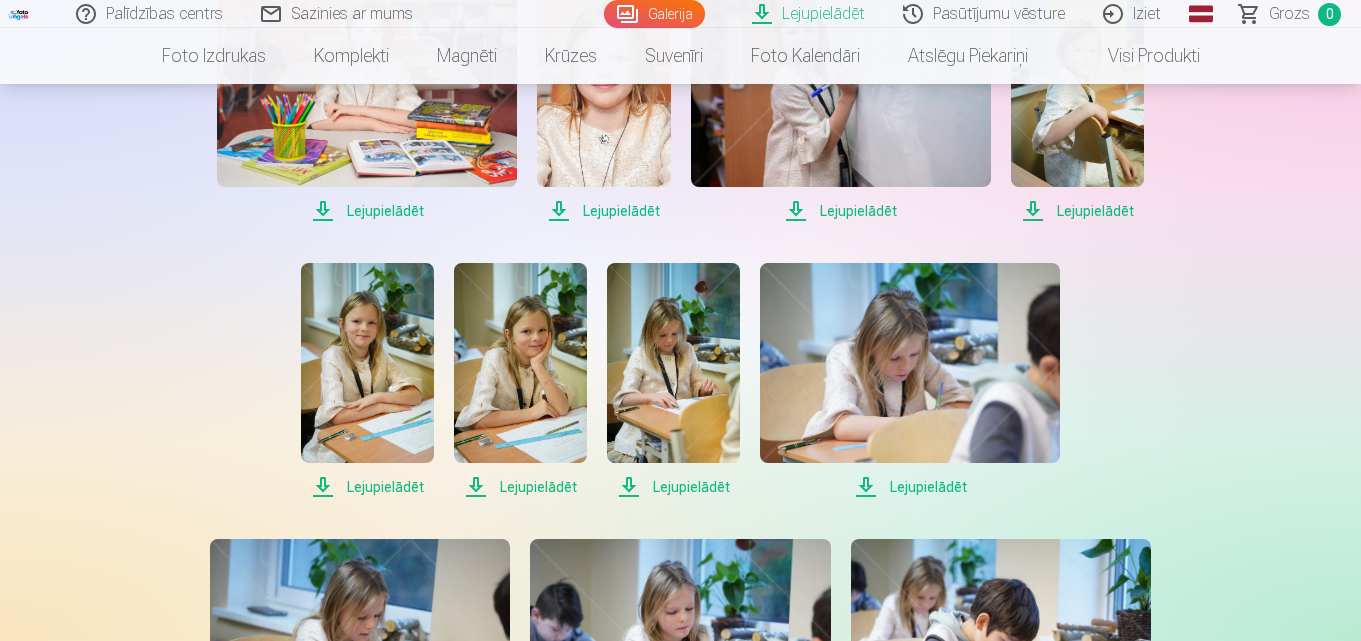 scroll, scrollTop: 1900, scrollLeft: 0, axis: vertical 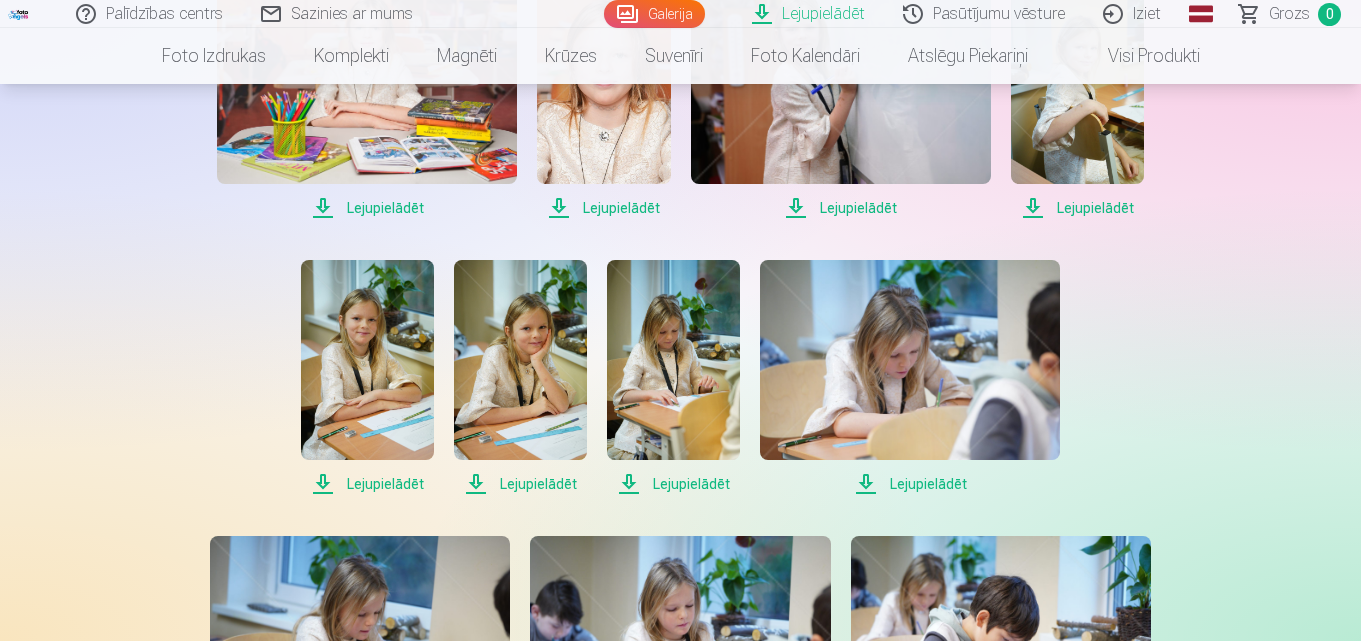 click on "Lejupielādēt" at bounding box center (367, 484) 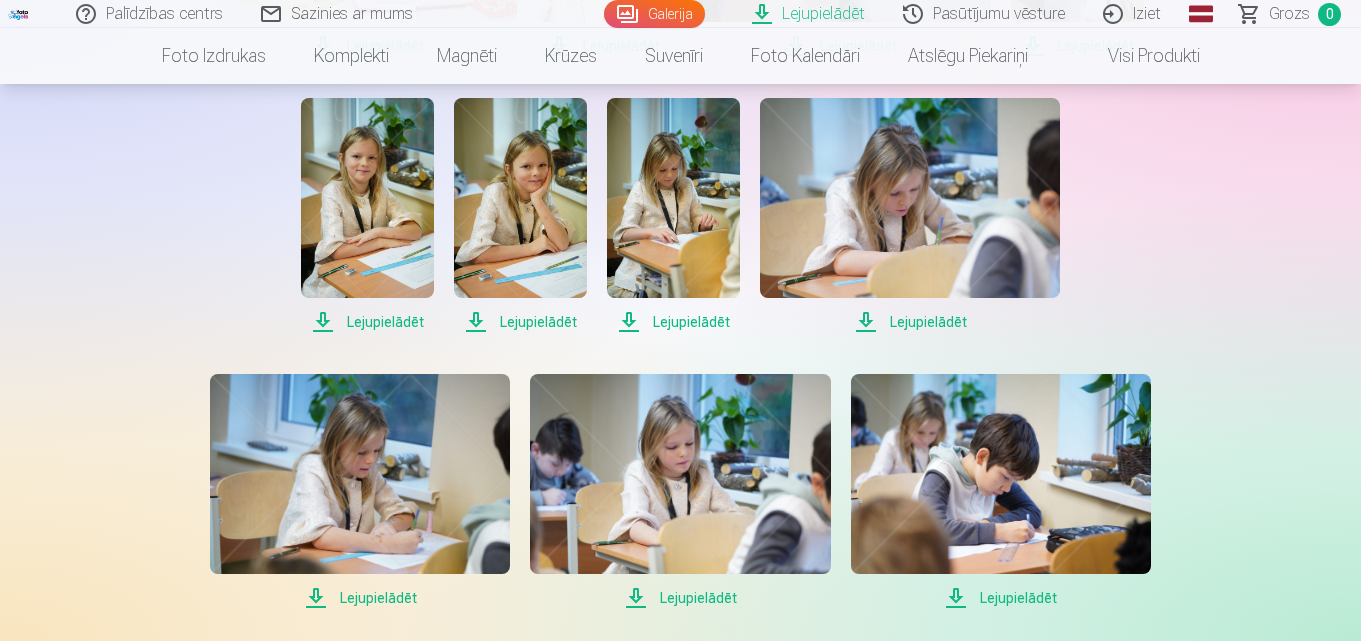 scroll, scrollTop: 2200, scrollLeft: 0, axis: vertical 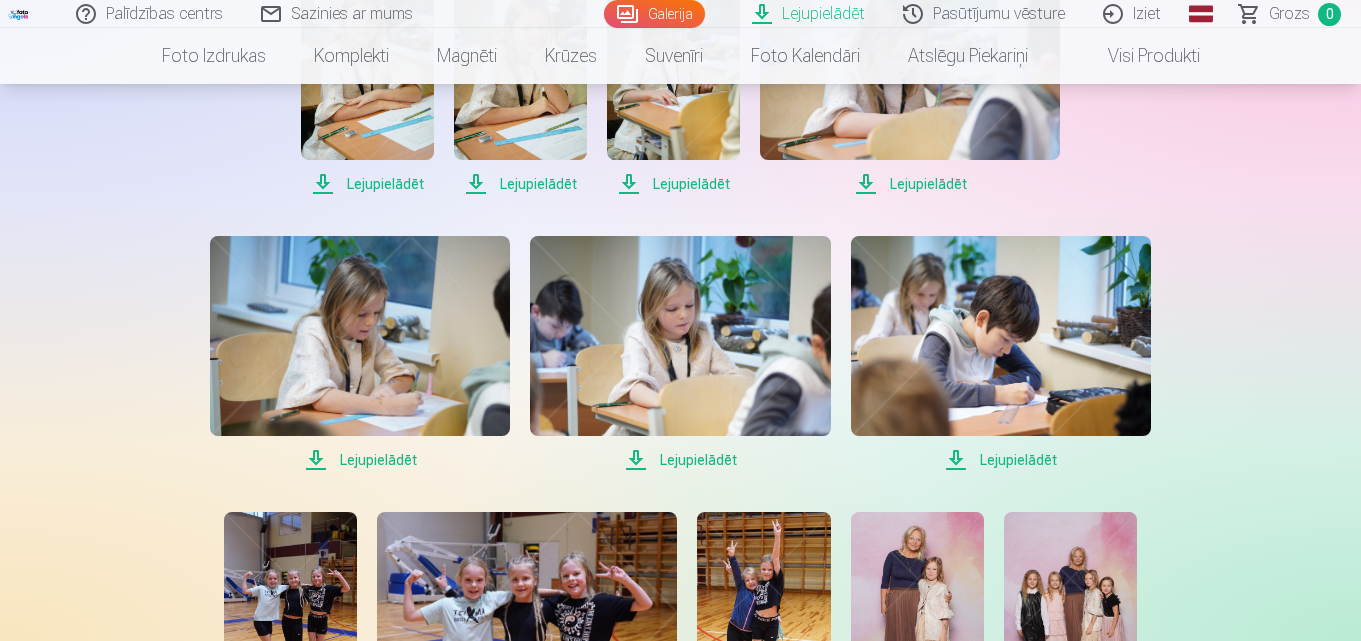 click on "Lejupielādēt" at bounding box center (360, 460) 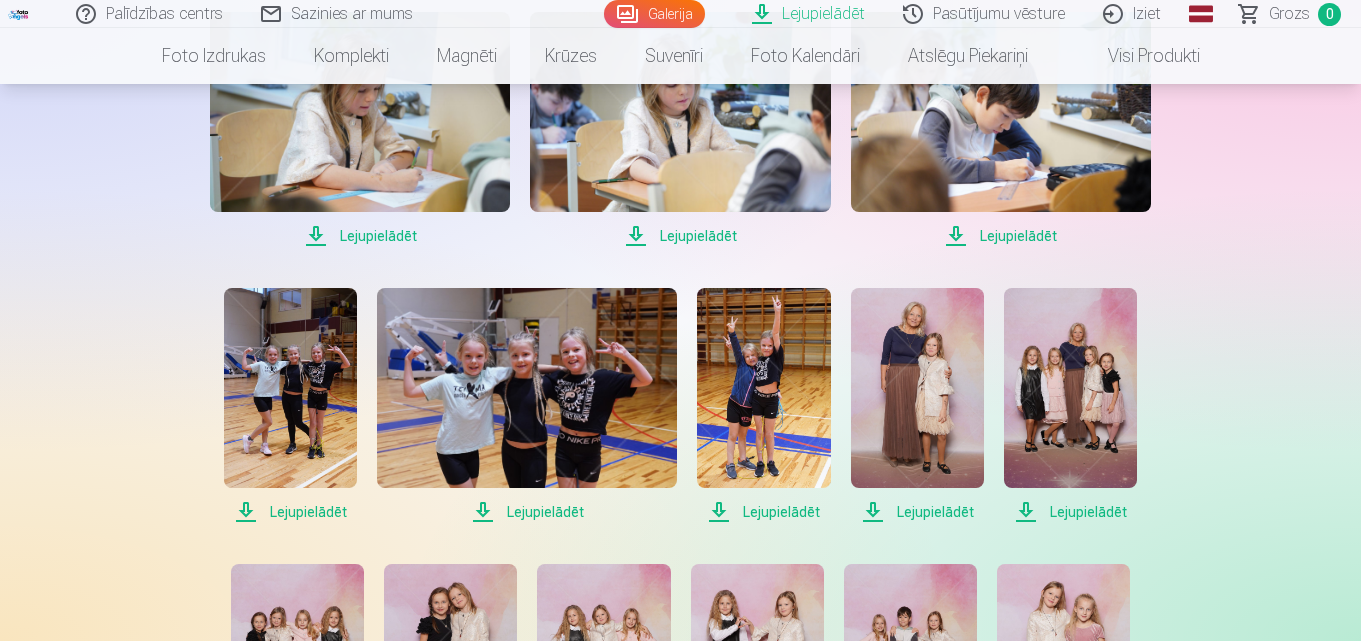 scroll, scrollTop: 2500, scrollLeft: 0, axis: vertical 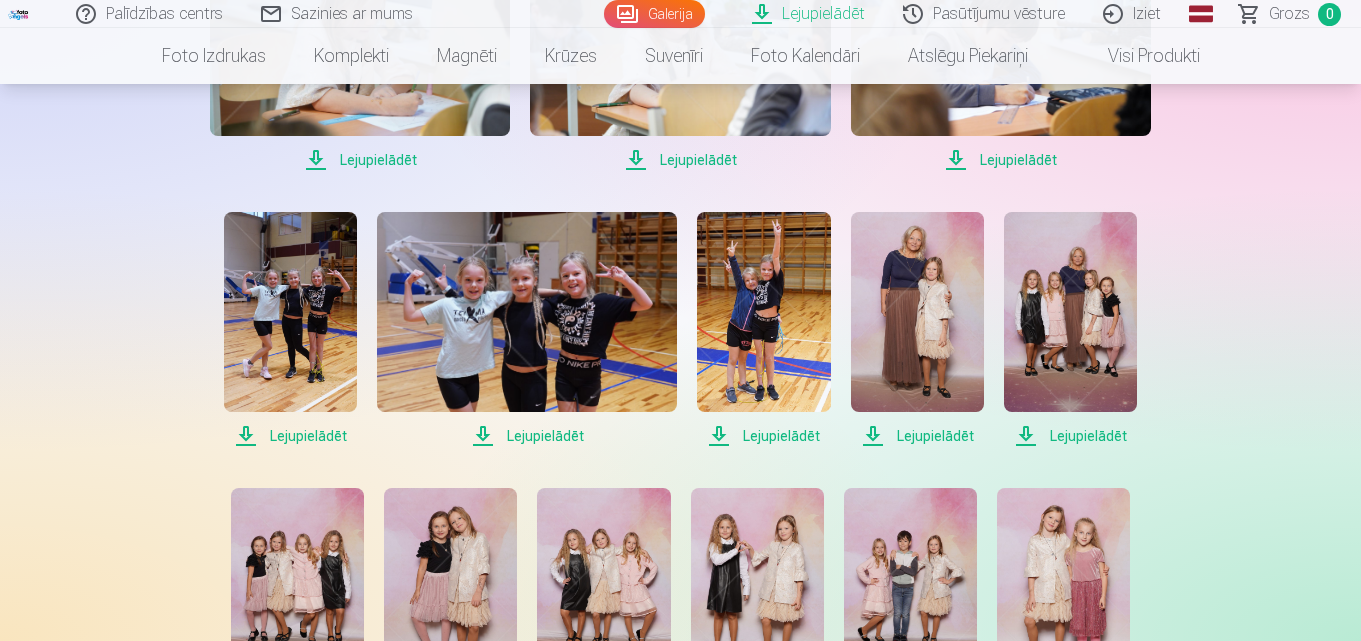 click on "Lejupielādēt" at bounding box center (290, 436) 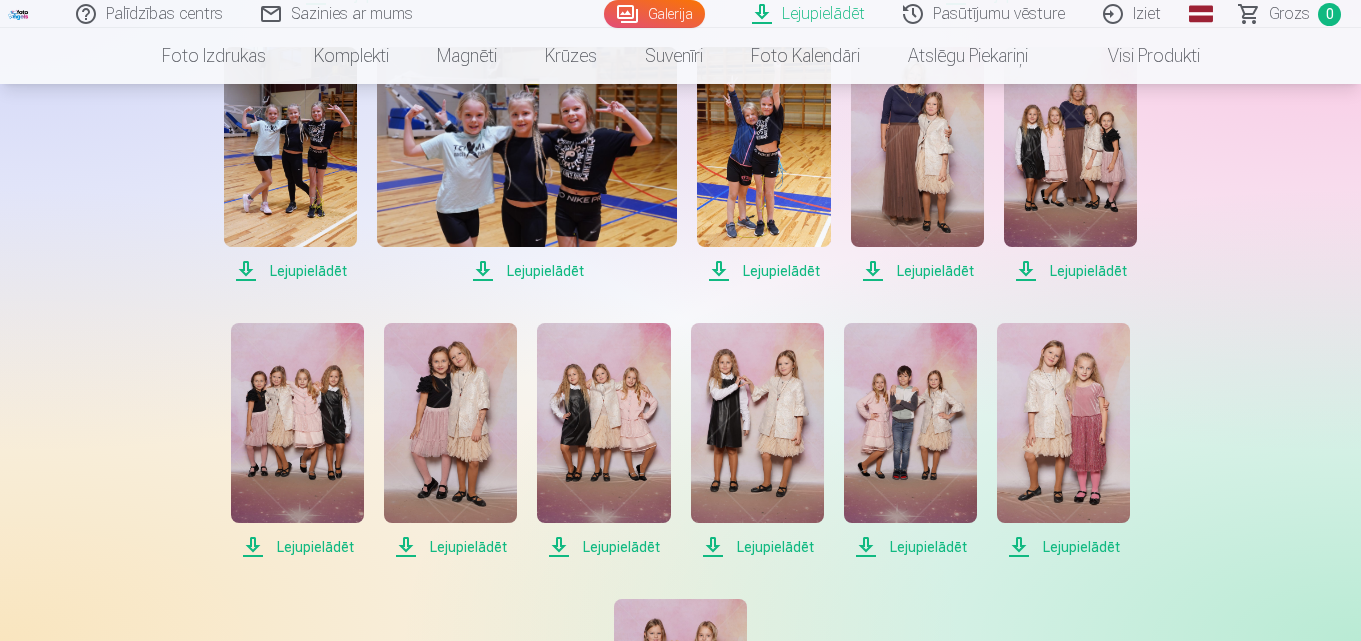 scroll, scrollTop: 2700, scrollLeft: 0, axis: vertical 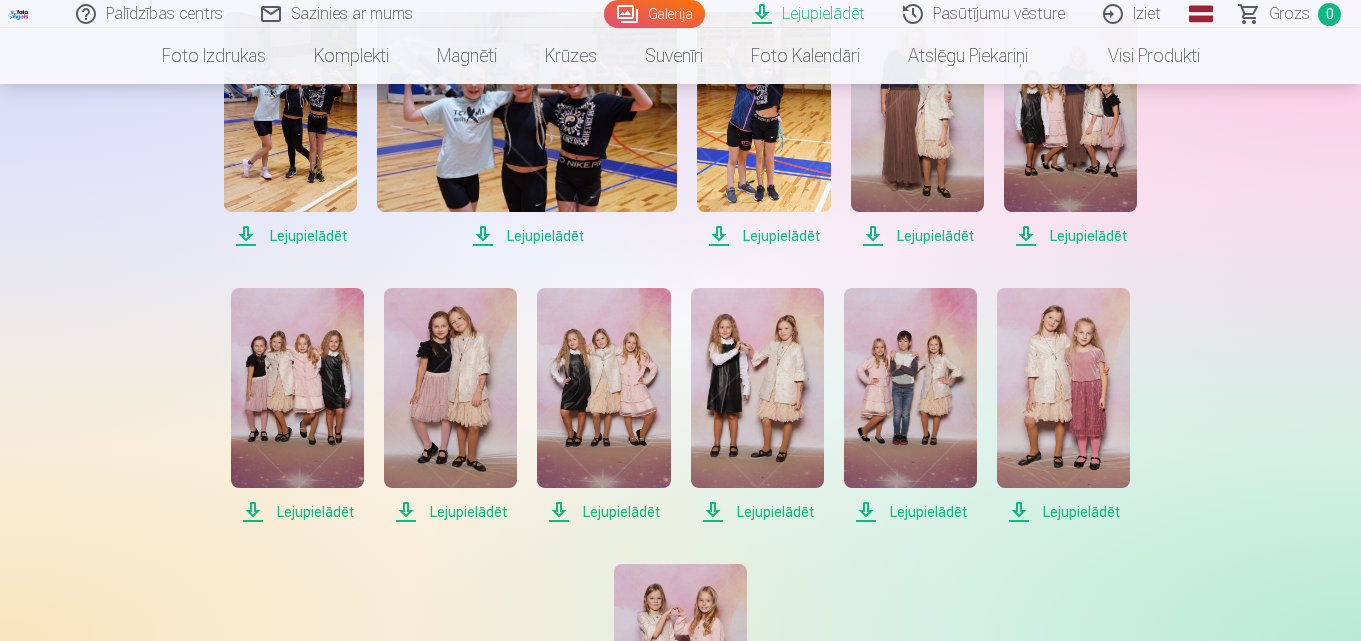 click on "Lejupielādēt" at bounding box center [297, 512] 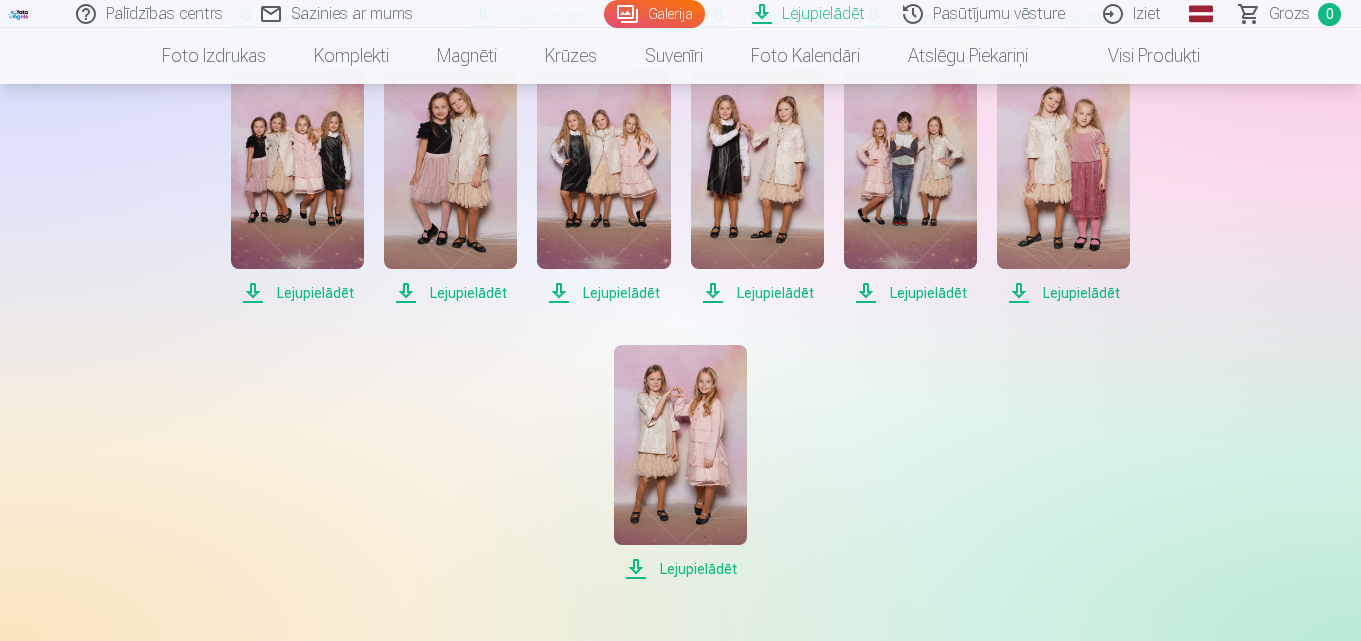 scroll, scrollTop: 3000, scrollLeft: 0, axis: vertical 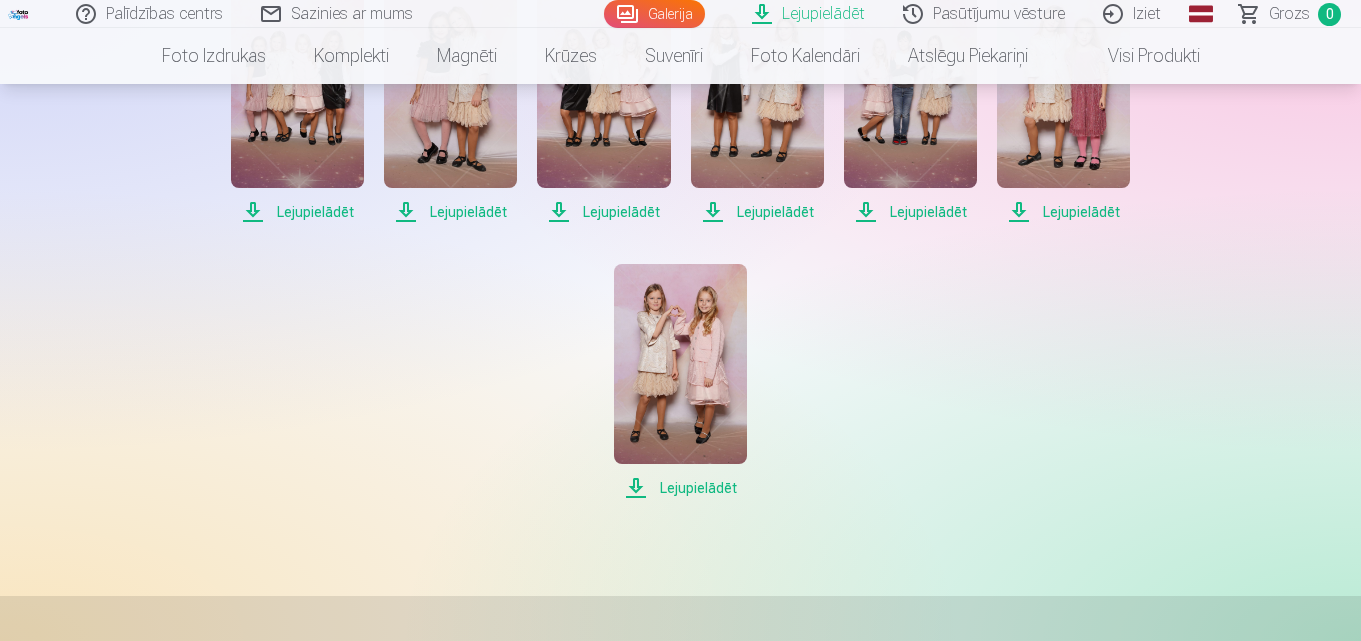 click on "Lejupielādēt" at bounding box center [680, 488] 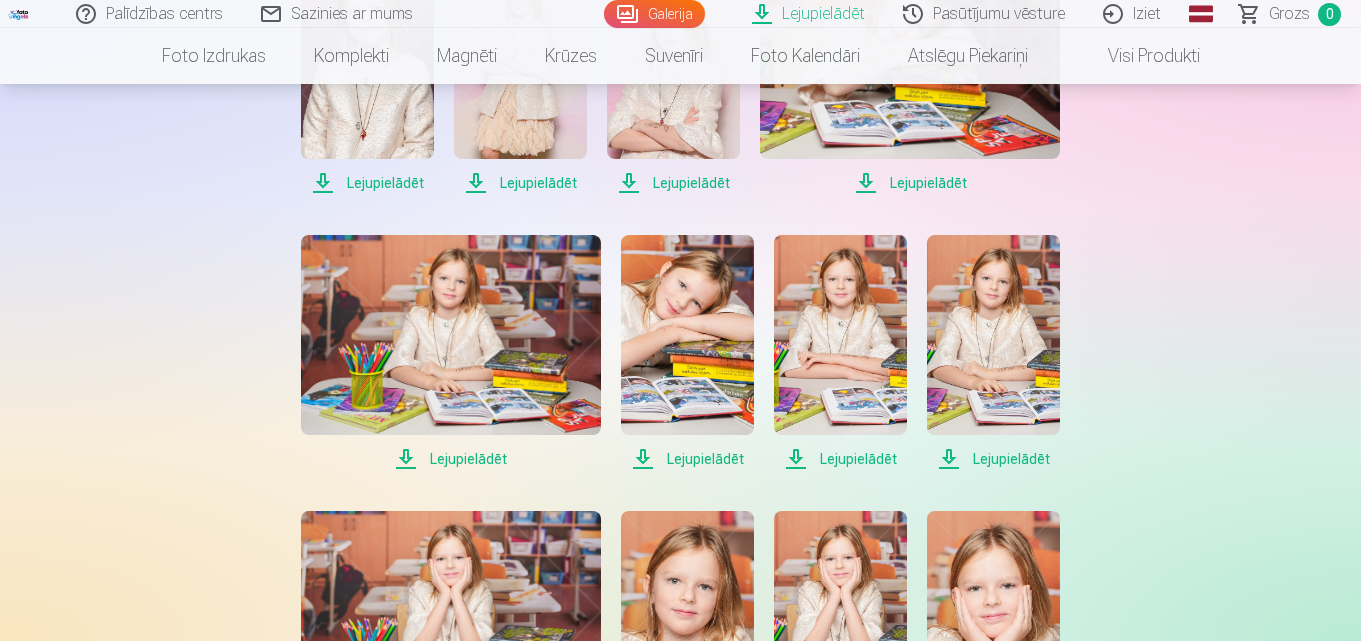 scroll, scrollTop: 1100, scrollLeft: 0, axis: vertical 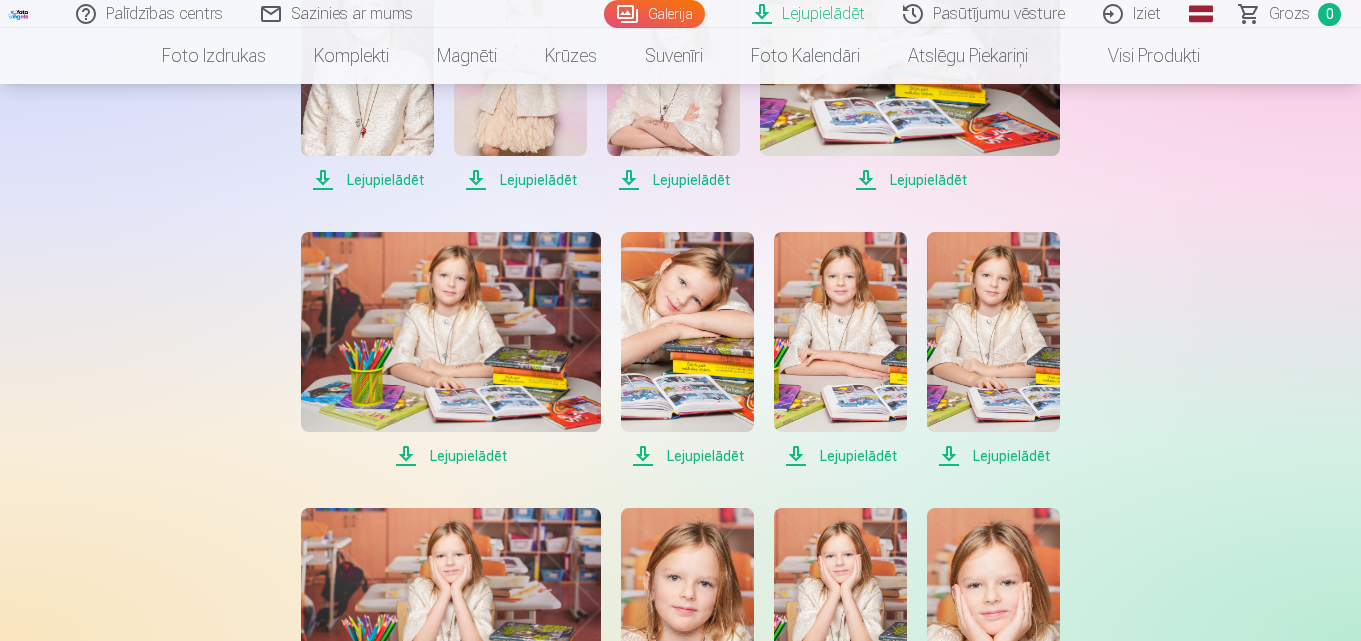 click on "Iziet" at bounding box center (1133, 14) 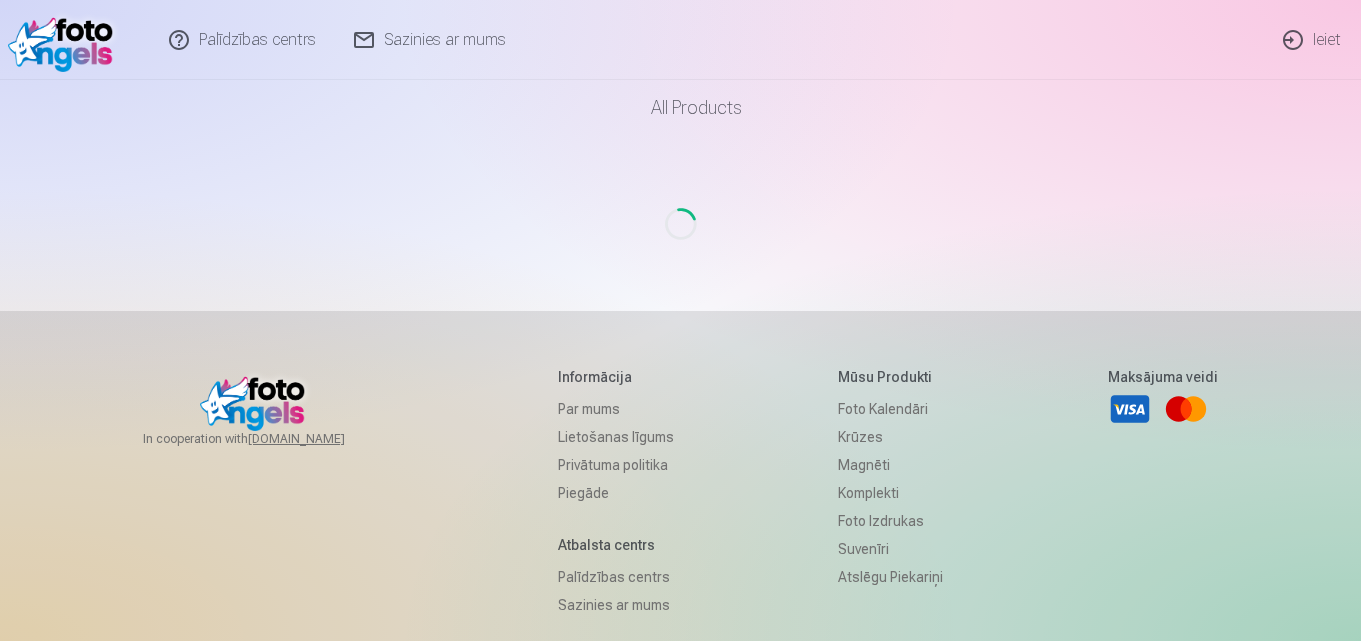 scroll, scrollTop: 0, scrollLeft: 0, axis: both 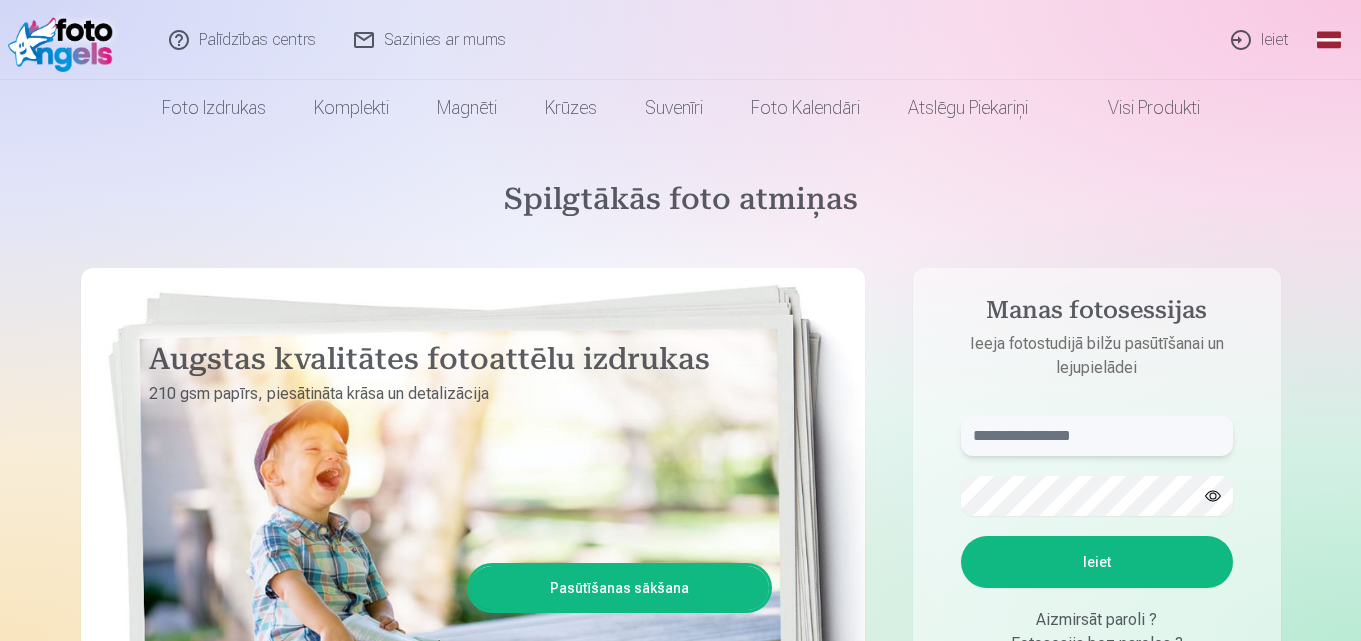 click at bounding box center (1097, 436) 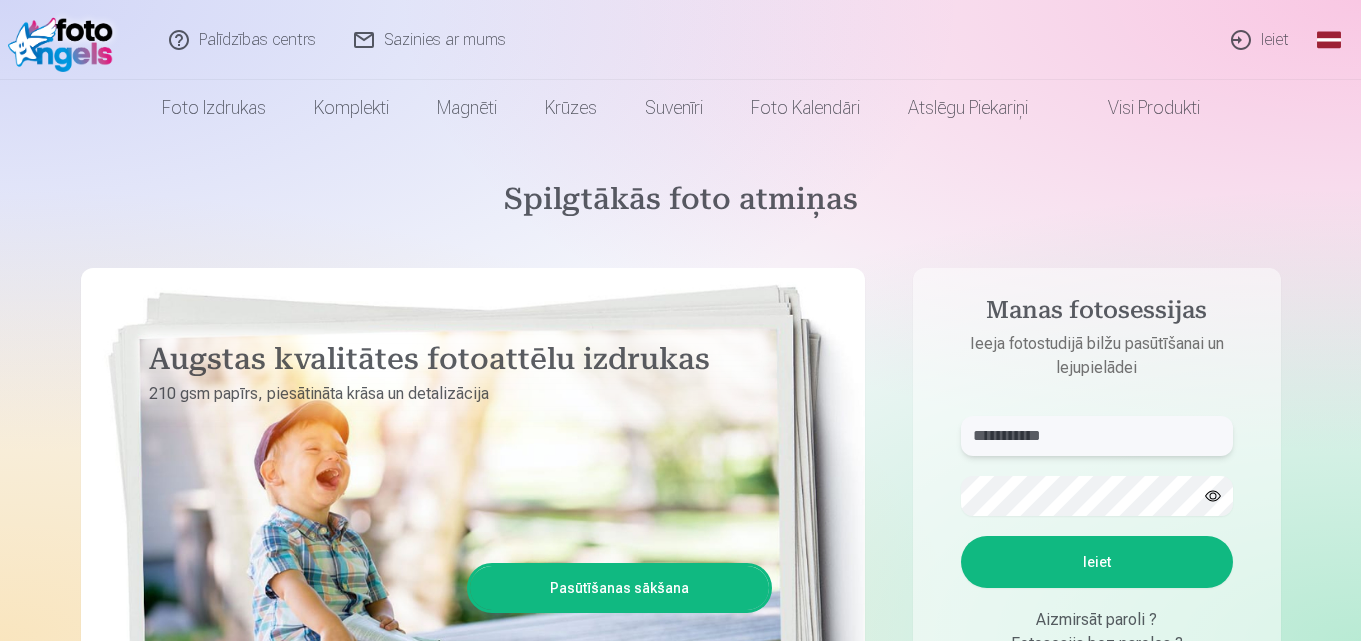 drag, startPoint x: 1029, startPoint y: 434, endPoint x: 952, endPoint y: 429, distance: 77.16217 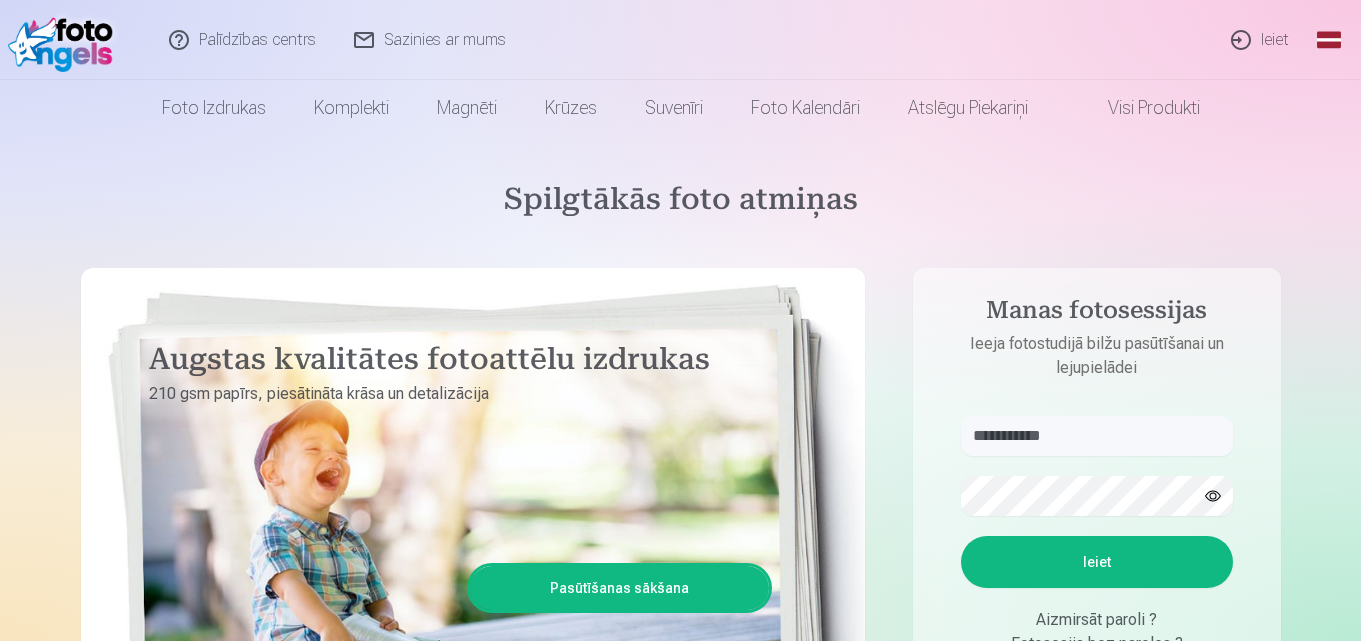 click on "Ieiet" at bounding box center (1097, 562) 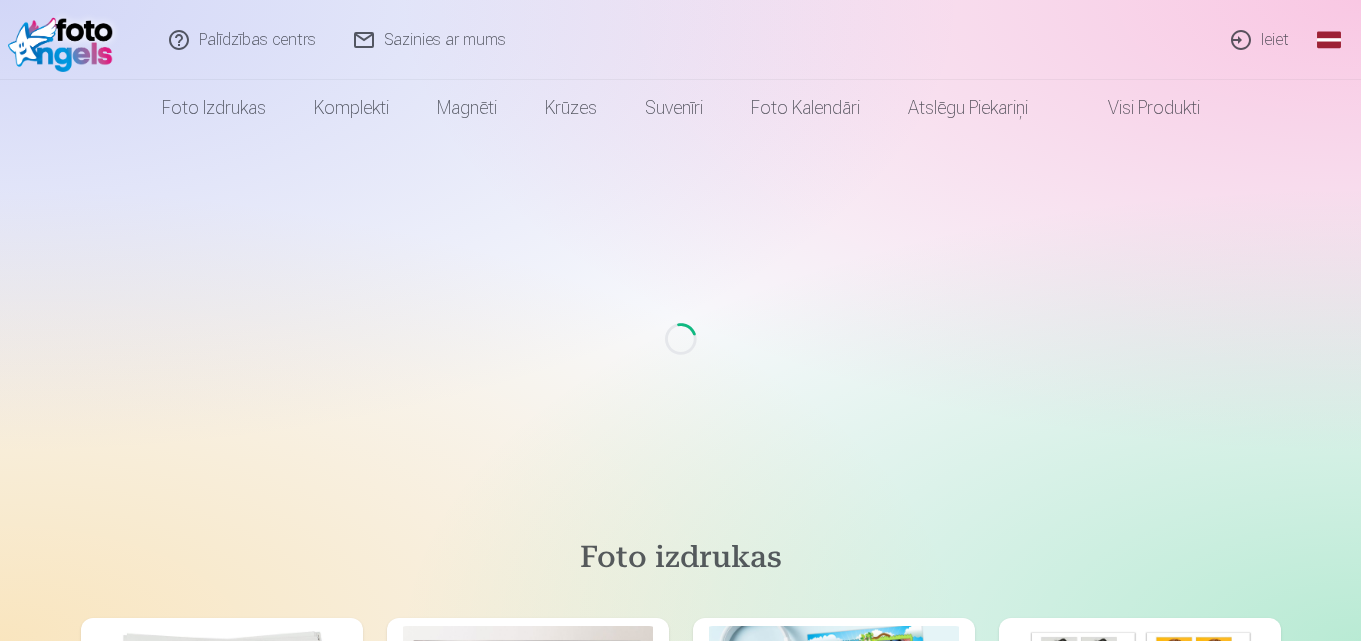 scroll, scrollTop: 0, scrollLeft: 0, axis: both 